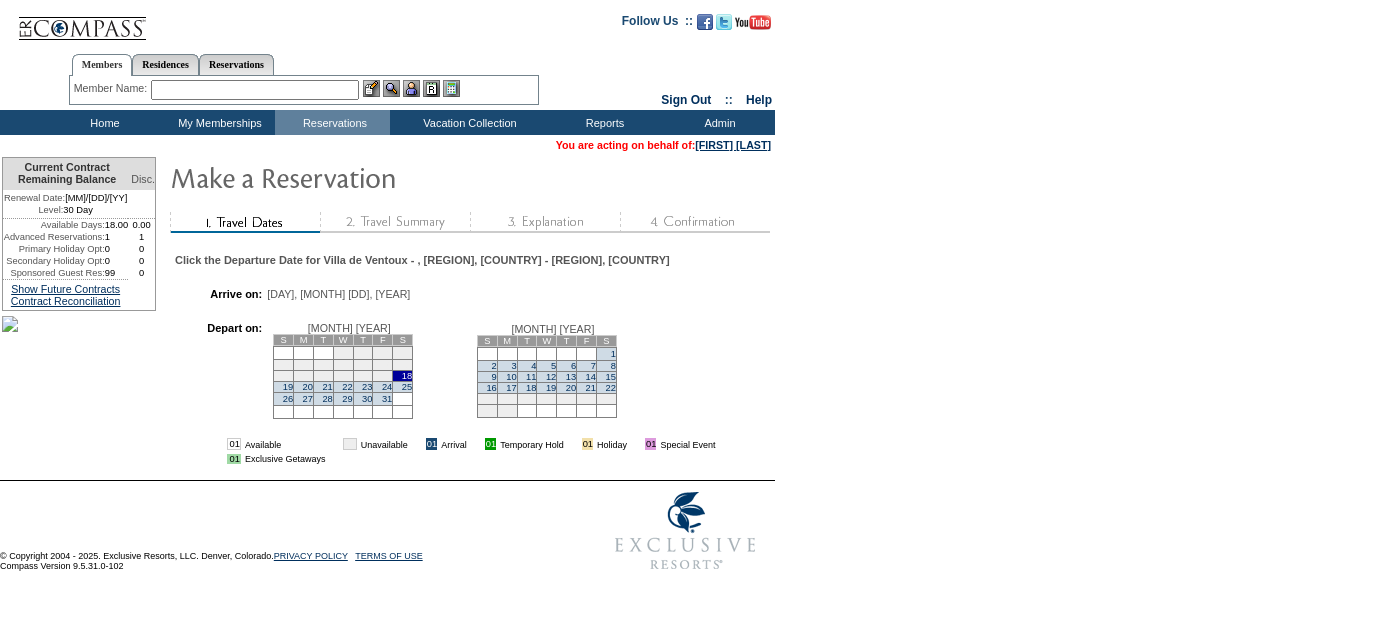 scroll, scrollTop: 0, scrollLeft: 0, axis: both 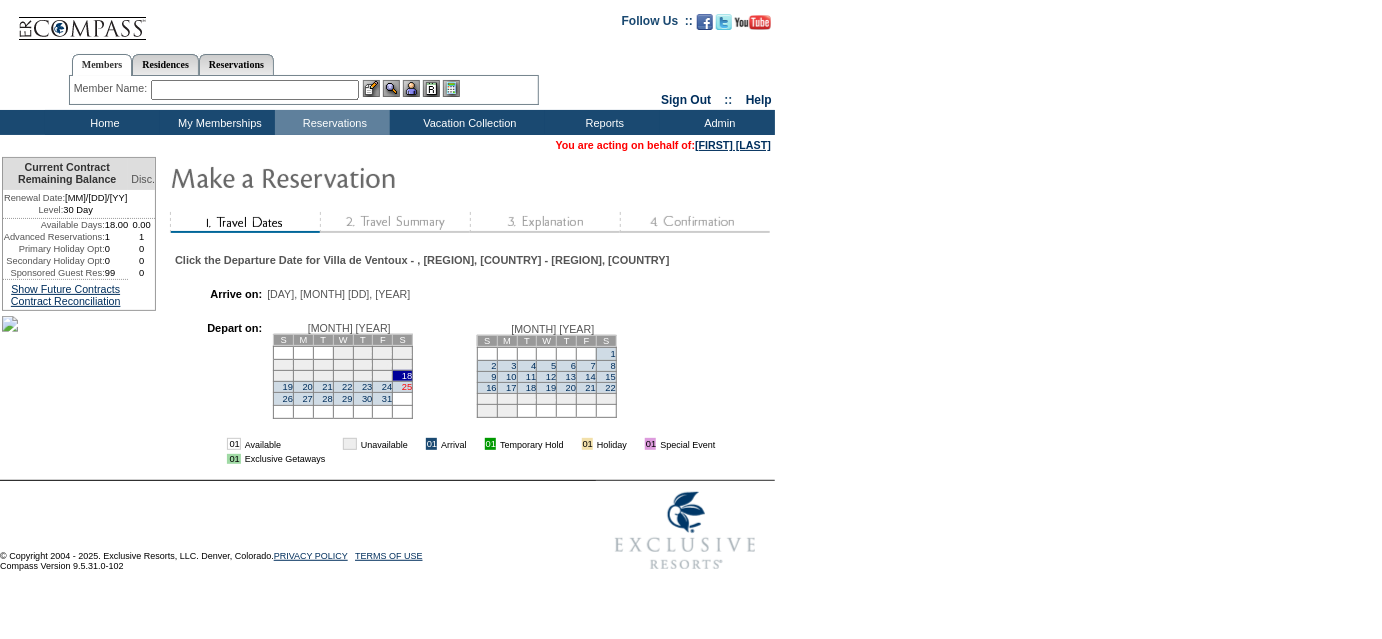 click on "25" at bounding box center (407, 387) 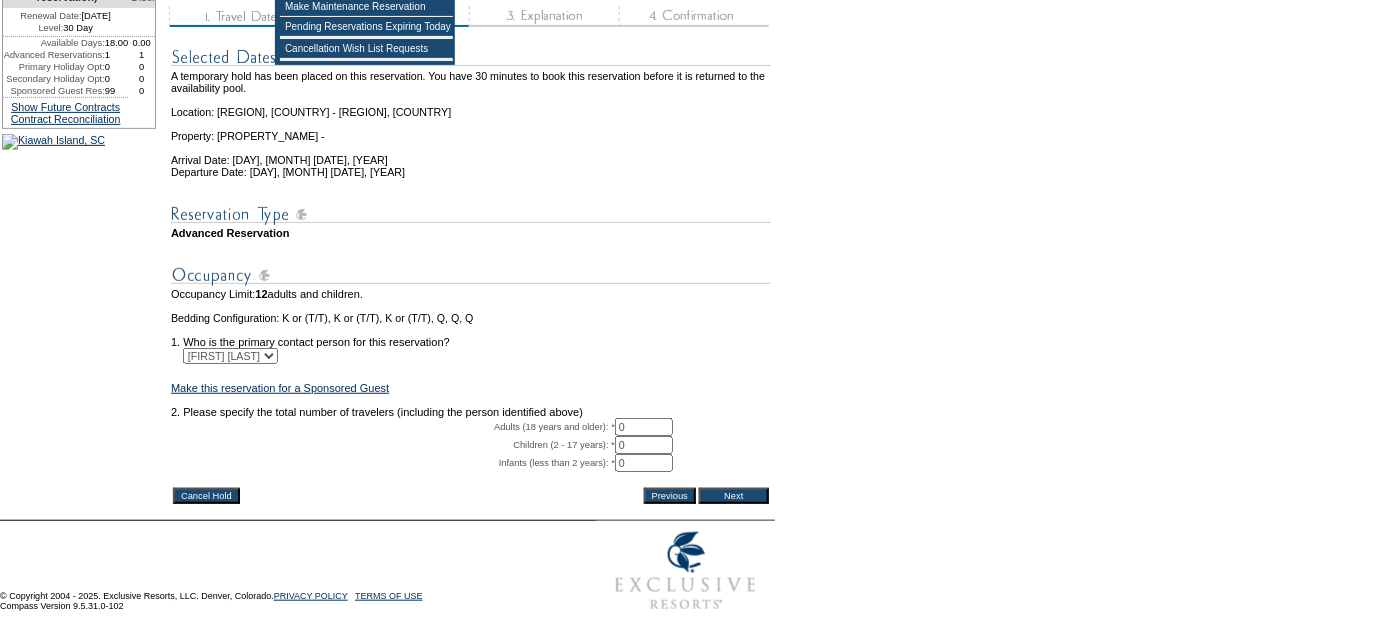 scroll, scrollTop: 268, scrollLeft: 0, axis: vertical 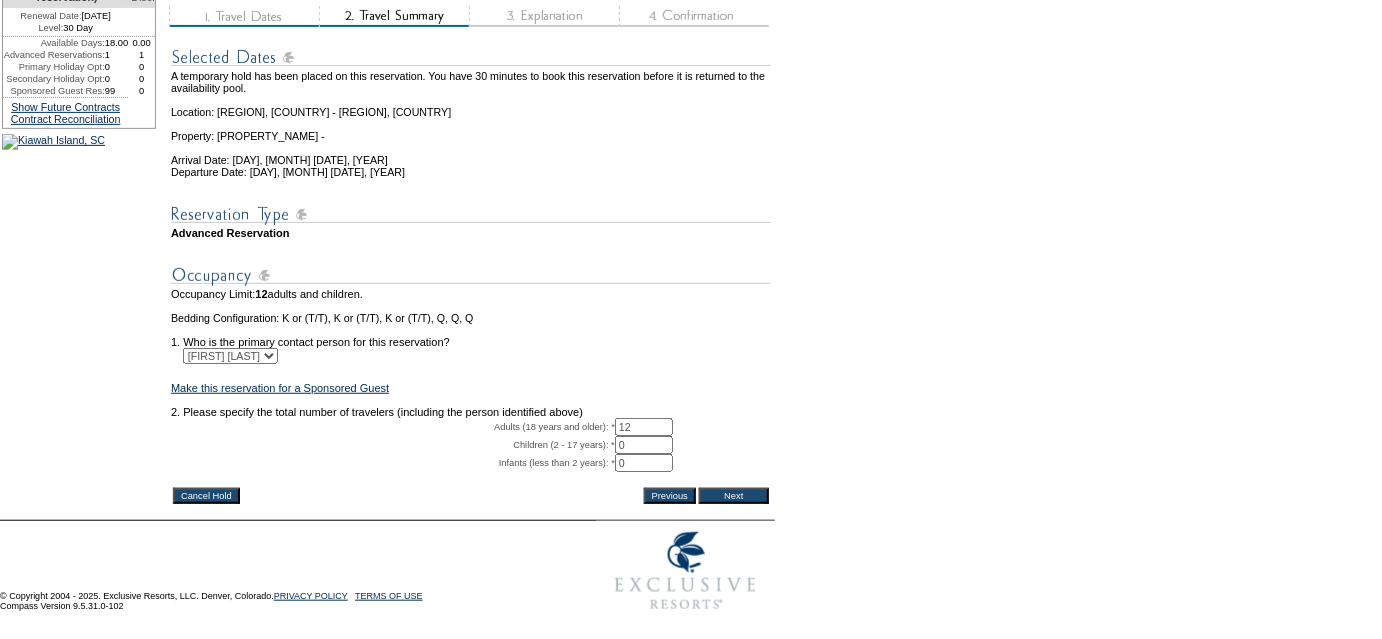 type on "12" 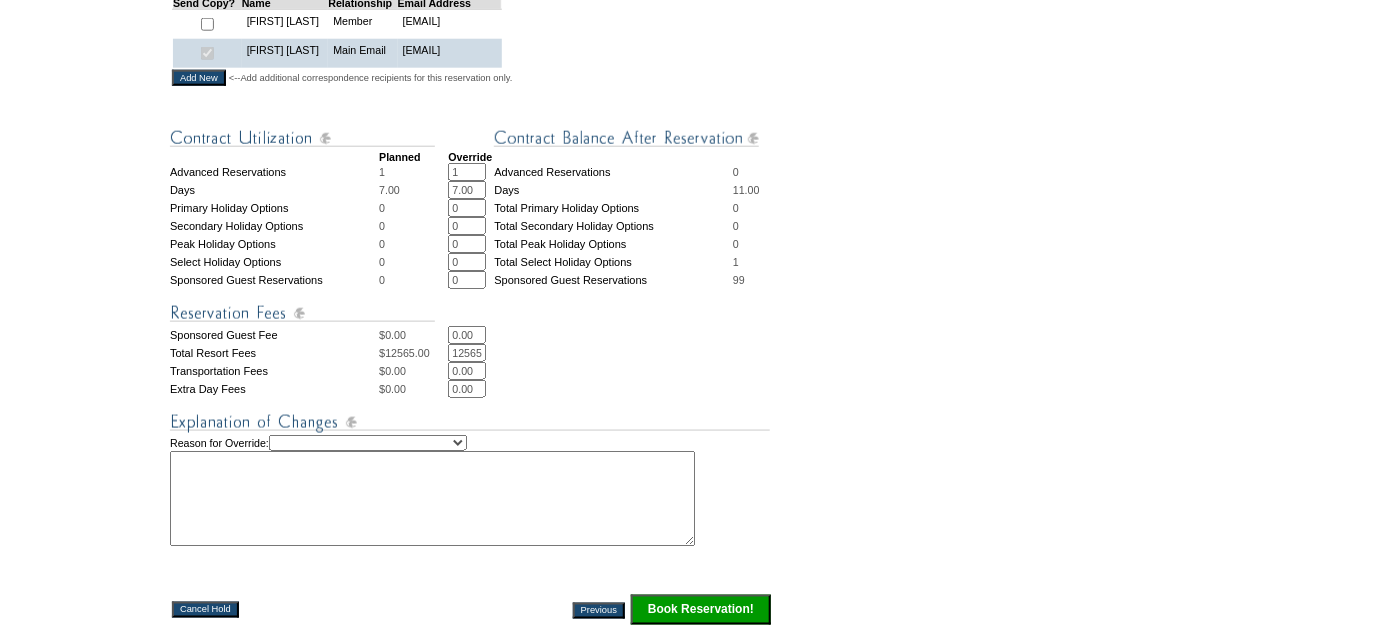 scroll, scrollTop: 818, scrollLeft: 0, axis: vertical 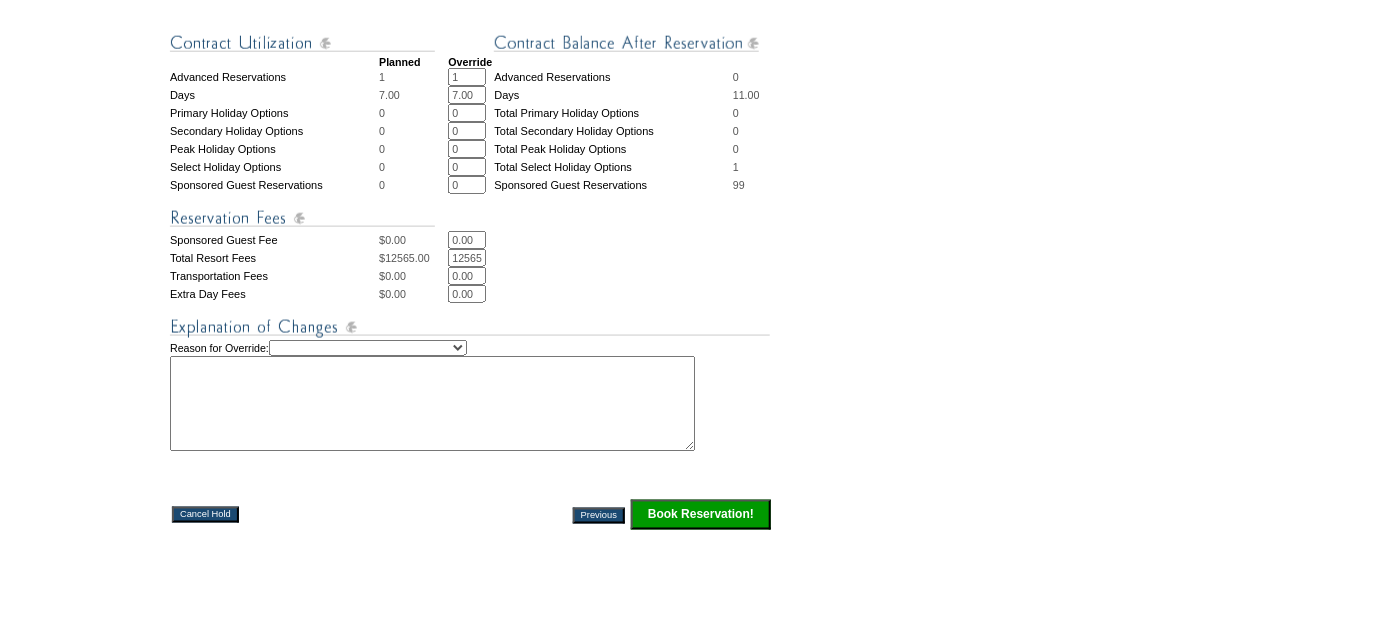 click on "Creating Continuous Stay
Days Rebooked After Cancellation
Editing Occupant
Experiential / Hotel / Partner / Charity
Holiday Token Exchange
Operations Recosting
Pacification
Pacification – New Member
Program-Specific Discount
Reserved Rollover Available
Sales Exception
Travel Date Adjustment" at bounding box center (368, 348) 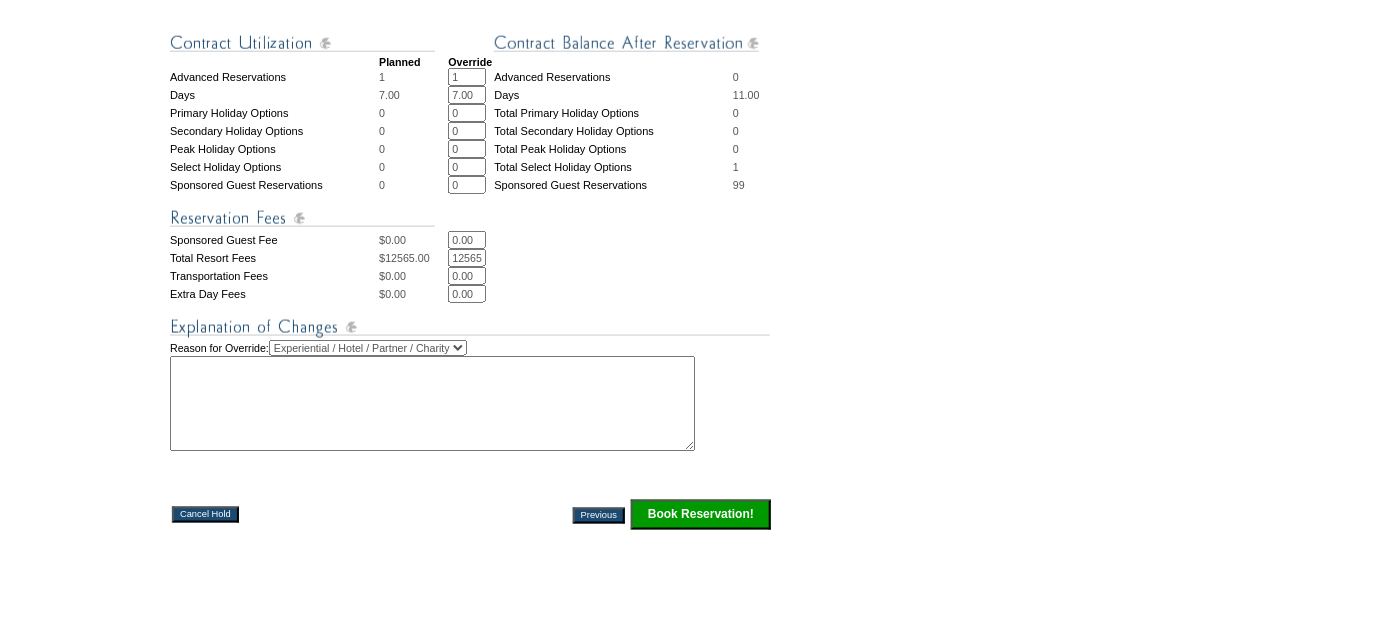 click on "Creating Continuous Stay
Days Rebooked After Cancellation
Editing Occupant
Experiential / Hotel / Partner / Charity
Holiday Token Exchange
Operations Recosting
Pacification
Pacification – New Member
Program-Specific Discount
Reserved Rollover Available
Sales Exception
Travel Date Adjustment" at bounding box center [368, 348] 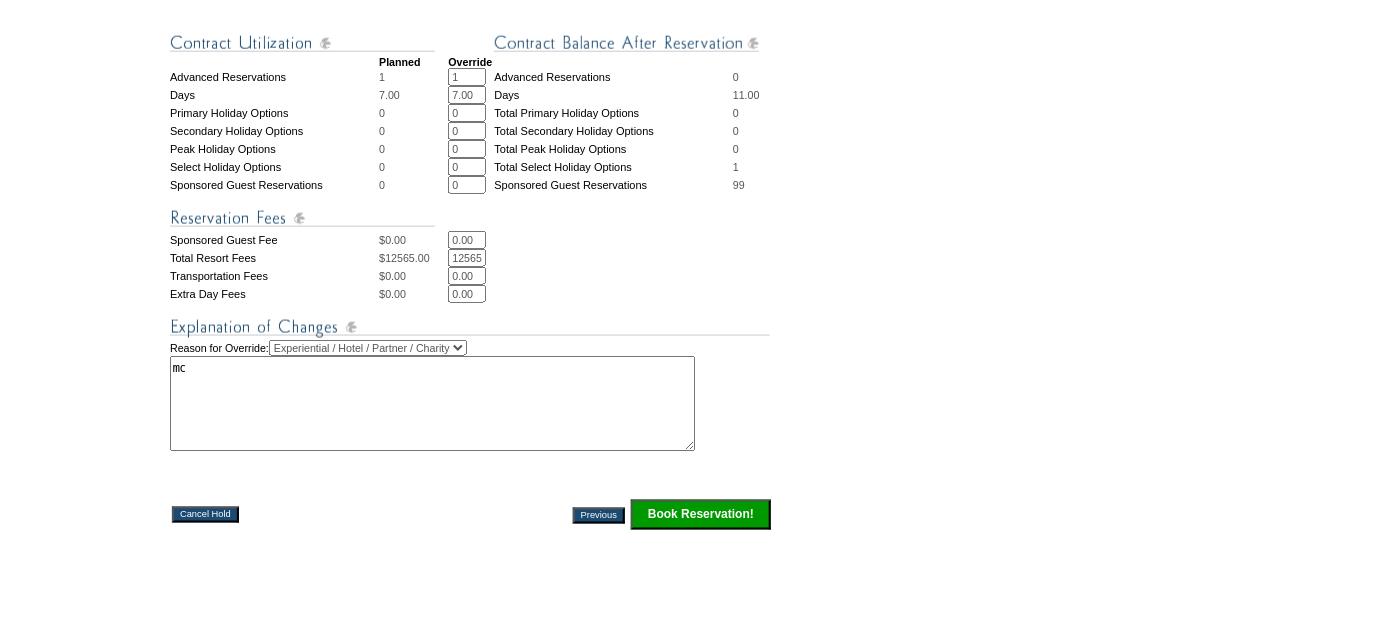 type on "mc" 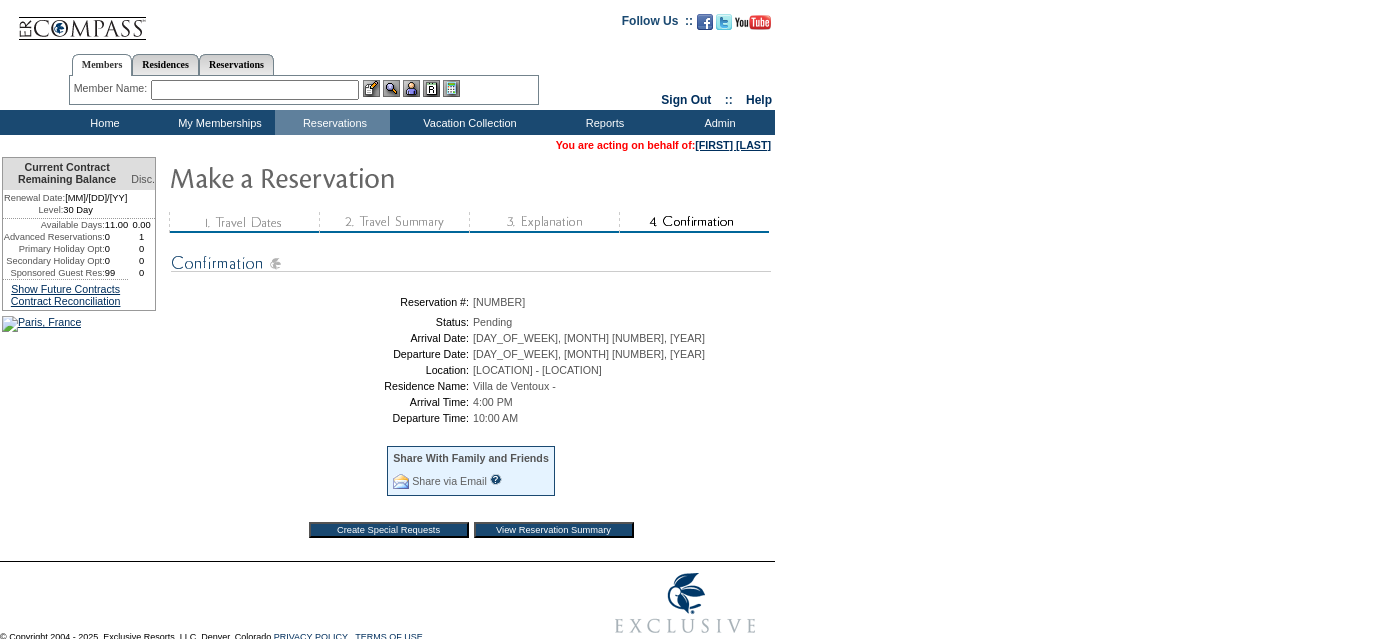 scroll, scrollTop: 0, scrollLeft: 0, axis: both 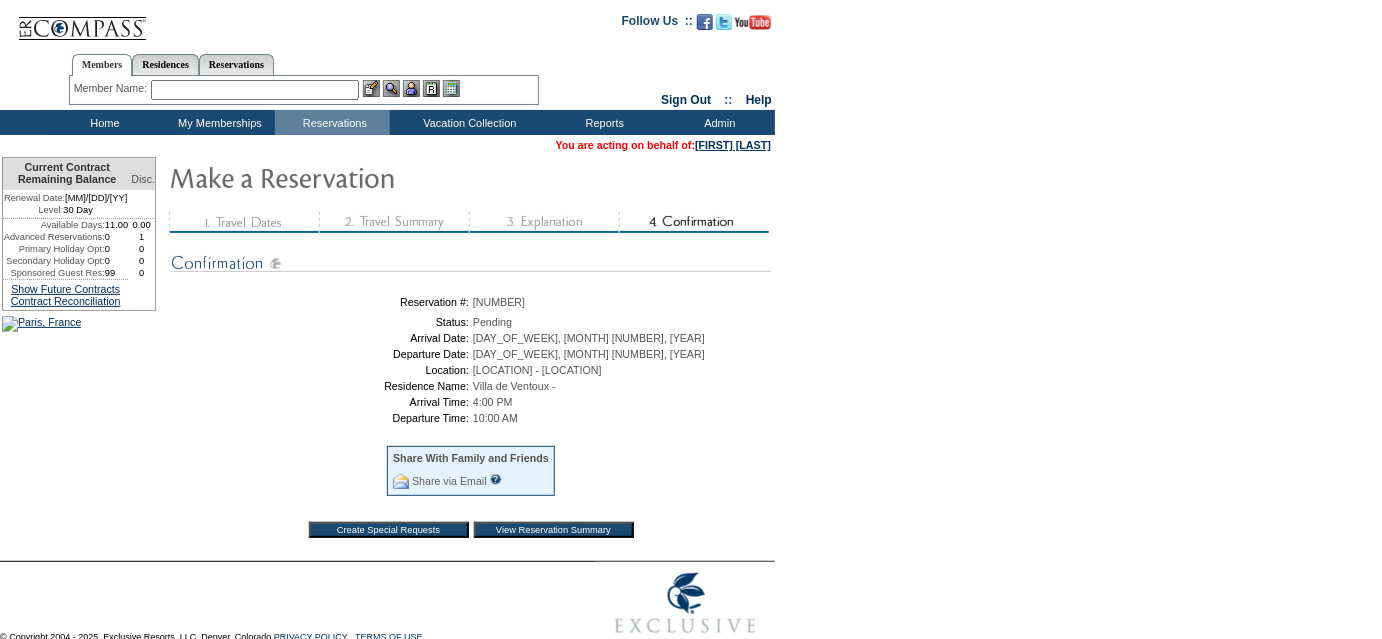 click at bounding box center (255, 90) 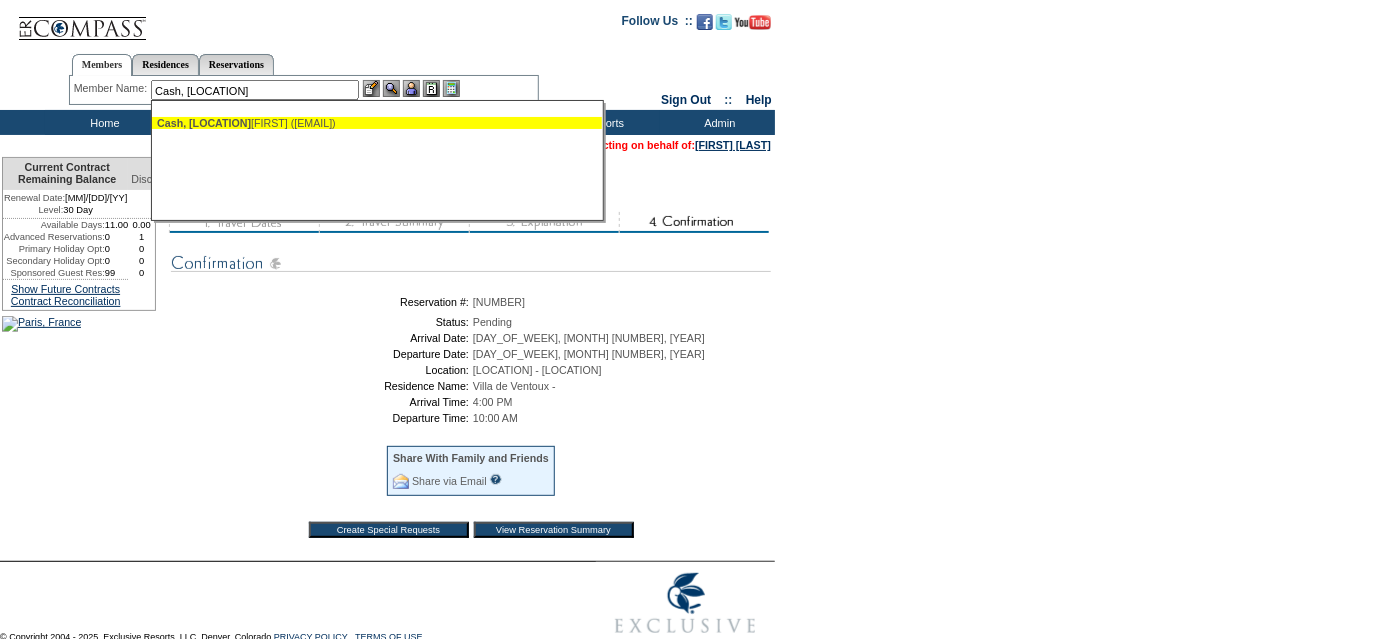 click on "Cash, Am anda (amandacash76@gmail.com)" at bounding box center [377, 123] 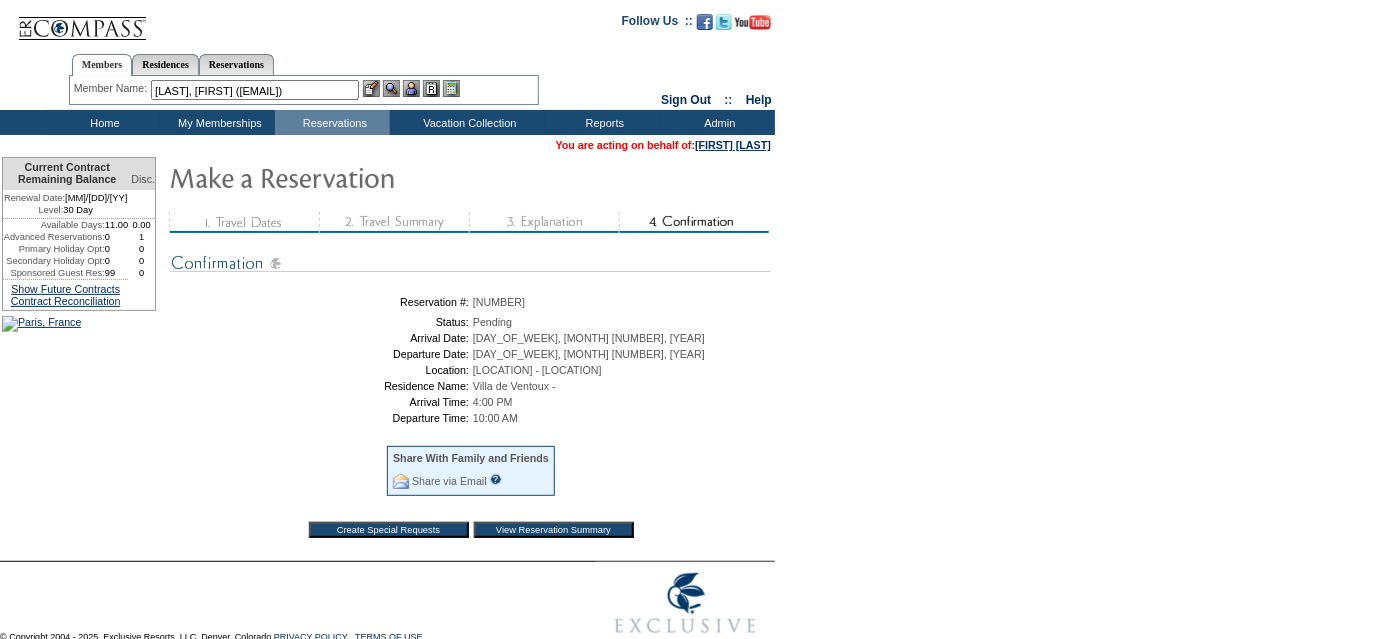 click at bounding box center (411, 88) 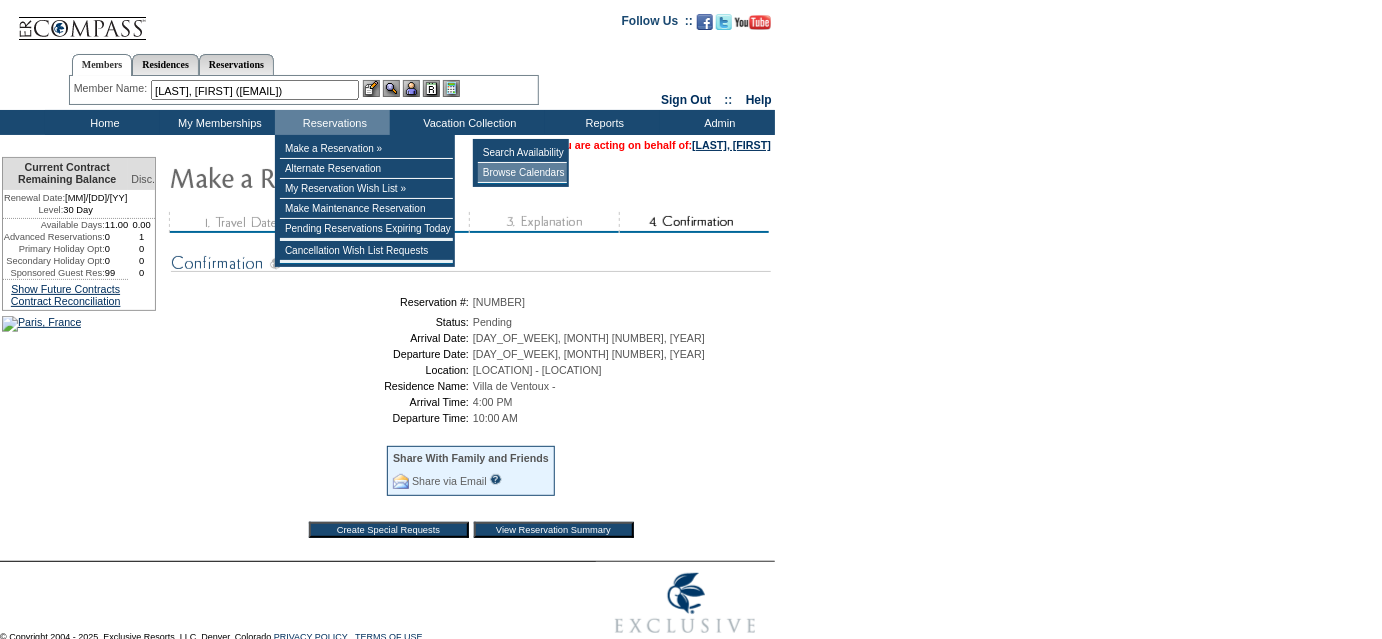 click on "Browse Calendars" at bounding box center (522, 173) 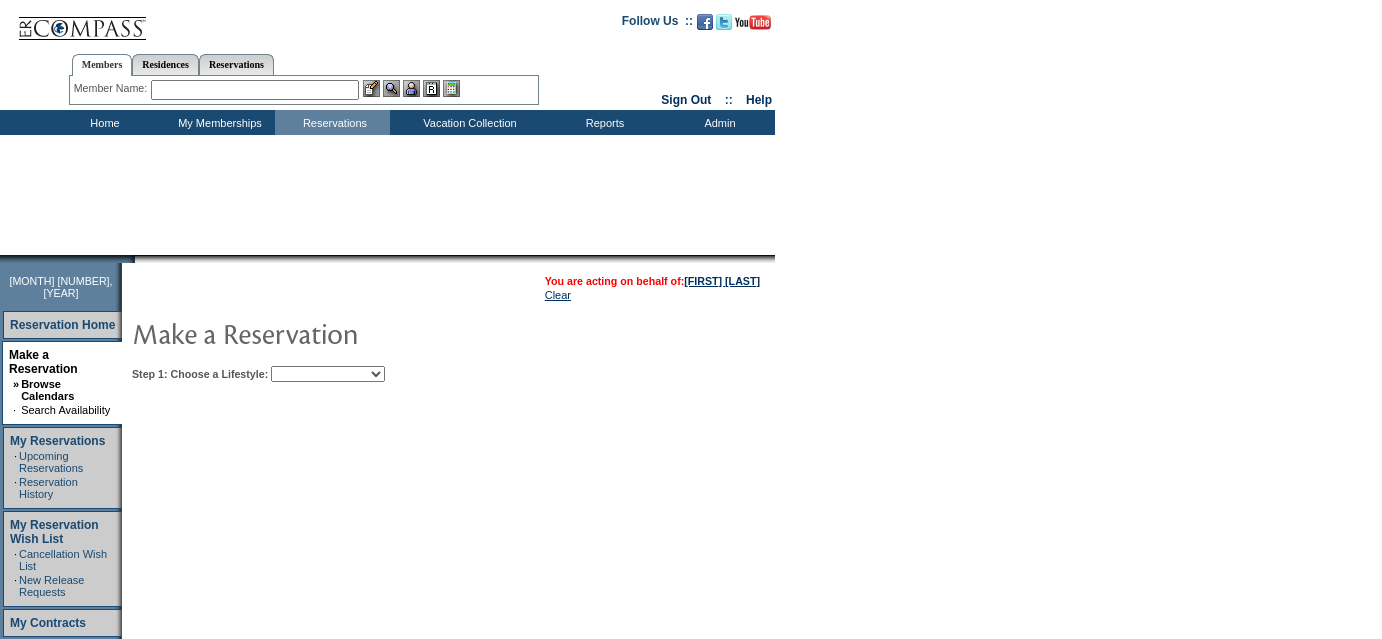 scroll, scrollTop: 0, scrollLeft: 0, axis: both 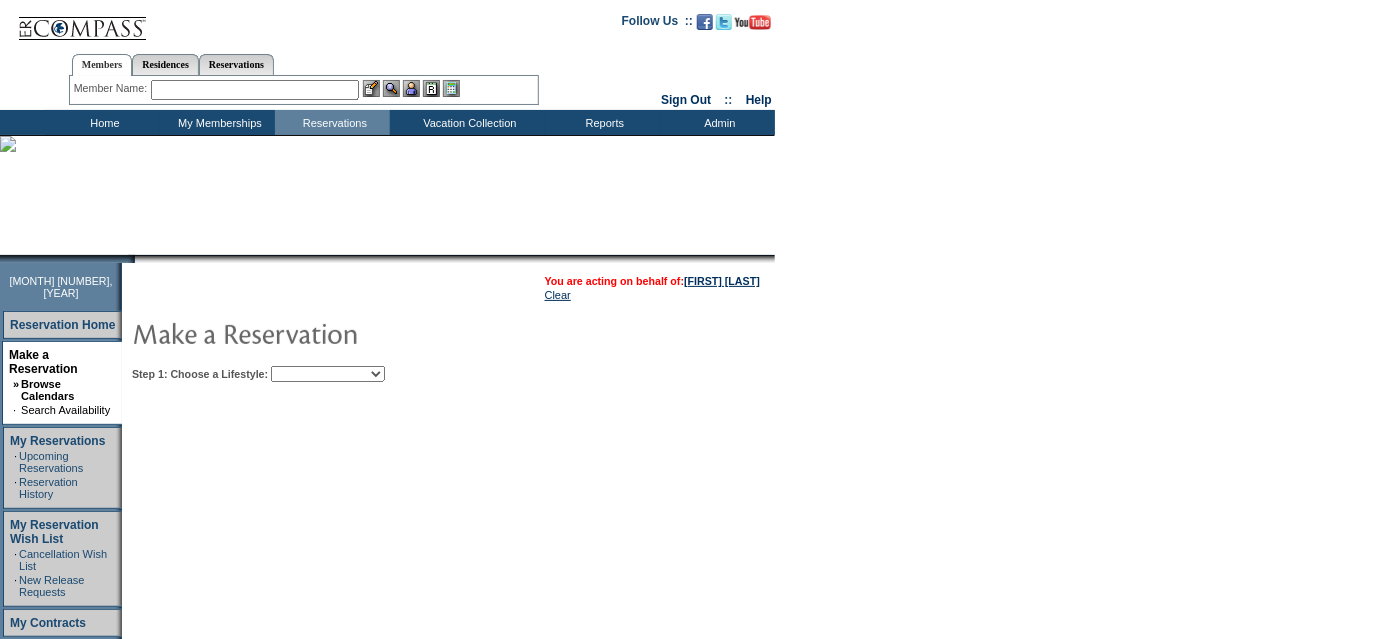 click on "Beach
Leisure
Metropolitan
Mountain
OIAL for Adventure
OIAL for Couples
OIAL for Families
Once in a Lifetime" at bounding box center [328, 374] 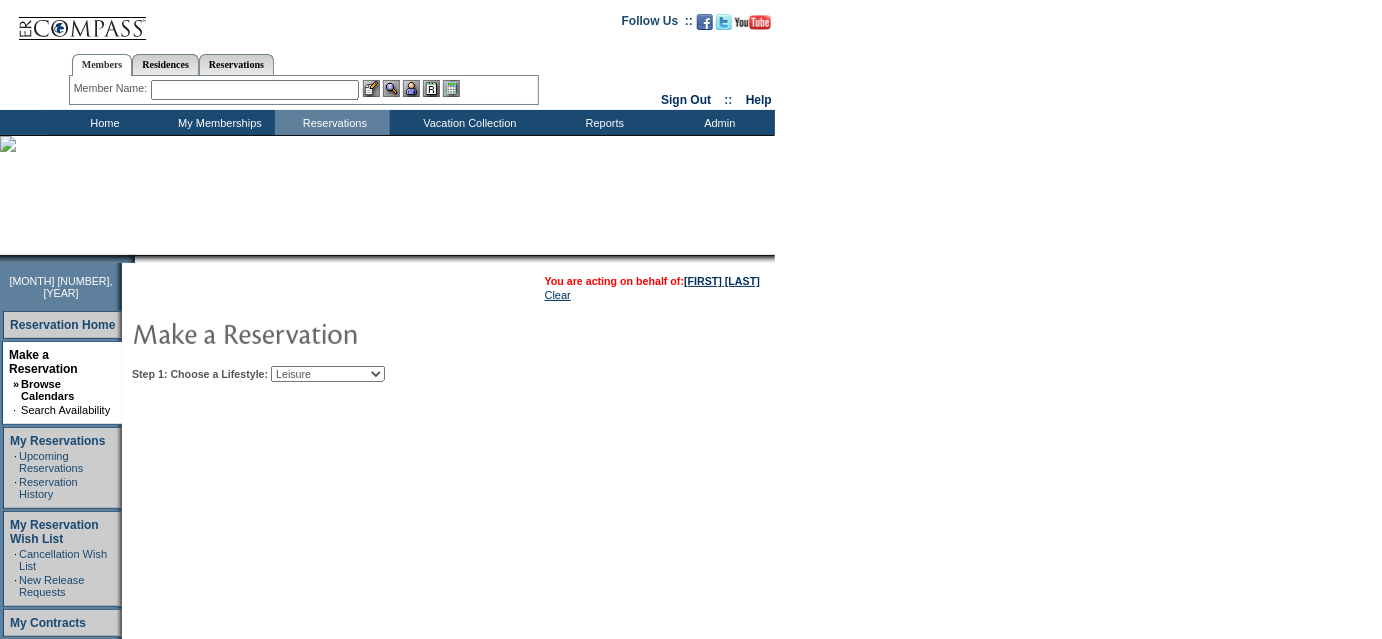 click on "Beach
Leisure
Metropolitan
Mountain
OIAL for Adventure
OIAL for Couples
OIAL for Families
Once in a Lifetime" at bounding box center [328, 374] 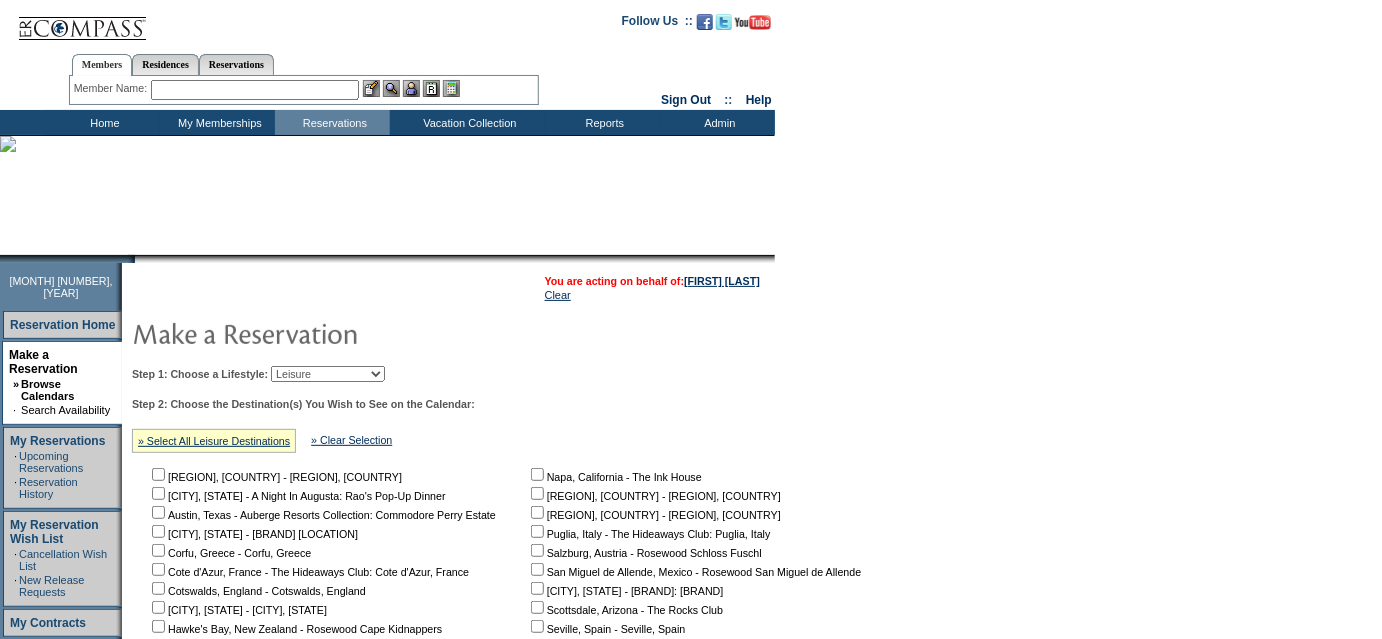 click at bounding box center [158, 474] 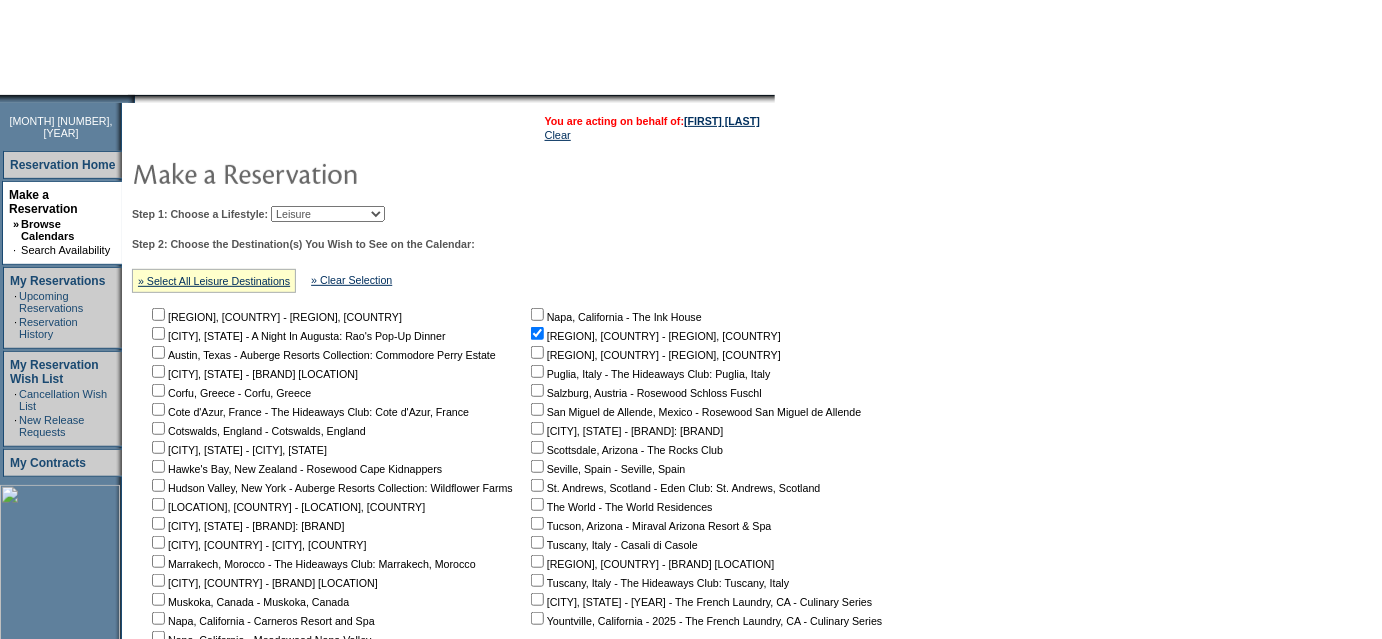 scroll, scrollTop: 433, scrollLeft: 0, axis: vertical 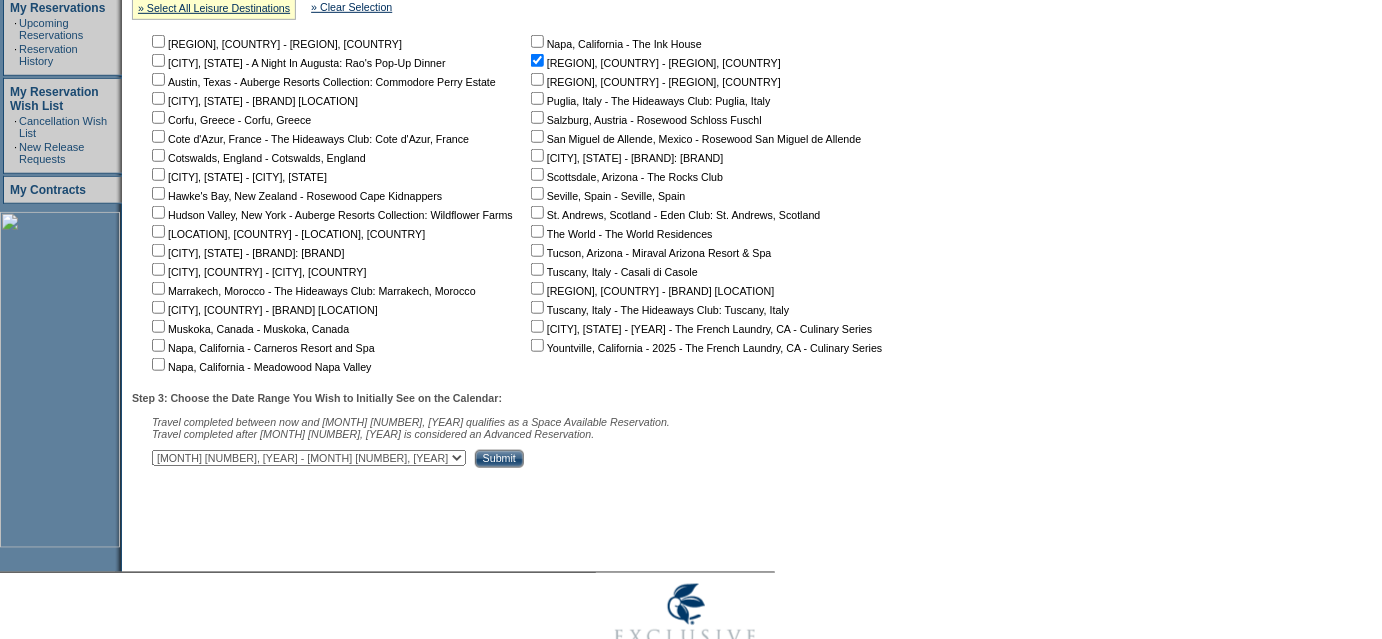 click on "August 1, 2025 - September 15, 2025
September 16, 2025 - October 30, 2025
October 31, 2025 - December 14, 2025
December 15, 2025 - January 28, 2026
January 29, 2026 - March 14, 2026
March 15, 2026 - April 28, 2026
April 29, 2026 - June 12, 2026
June 13, 2026 - July 27, 2026
July 28, 2026 - September 10, 2026
September 11, 2026 - October 25, 2026
October 26, 2026 - December 9, 2026
December 10, 2026 - January 23, 2027
January 24, 2027 - March 9, 2027
March 10, 2027 - April 23, 2027
April 24, 2027 - June 7, 2027
June 8, 2027 - July 22, 2027
July 23, 2027 - September 5, 2027
September 6, 2027 - September 15, 2027" at bounding box center (309, 458) 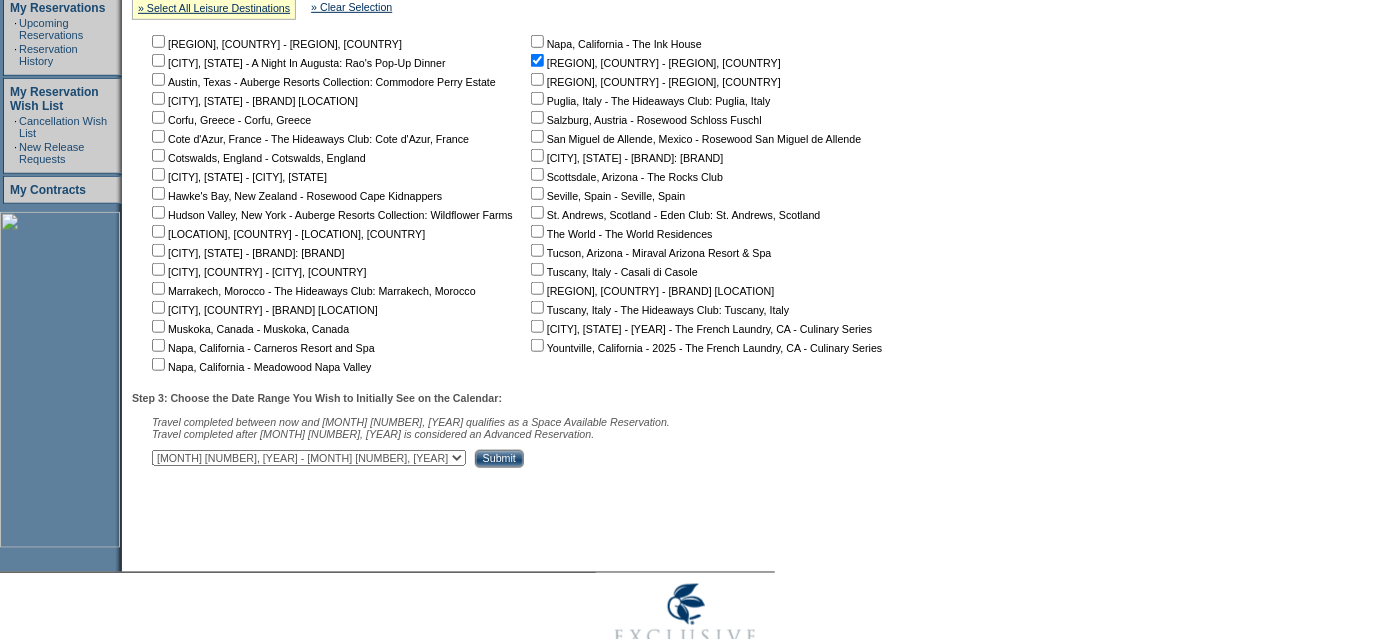 click on "Submit" at bounding box center (499, 459) 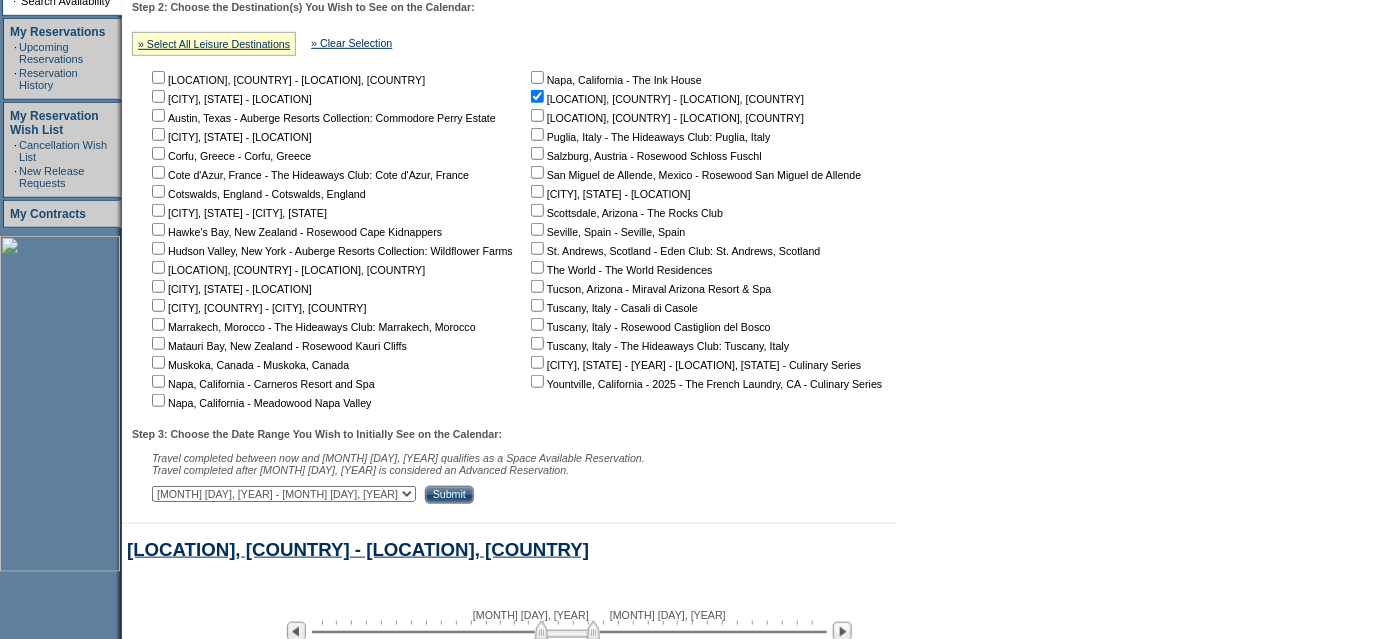 scroll, scrollTop: 789, scrollLeft: 0, axis: vertical 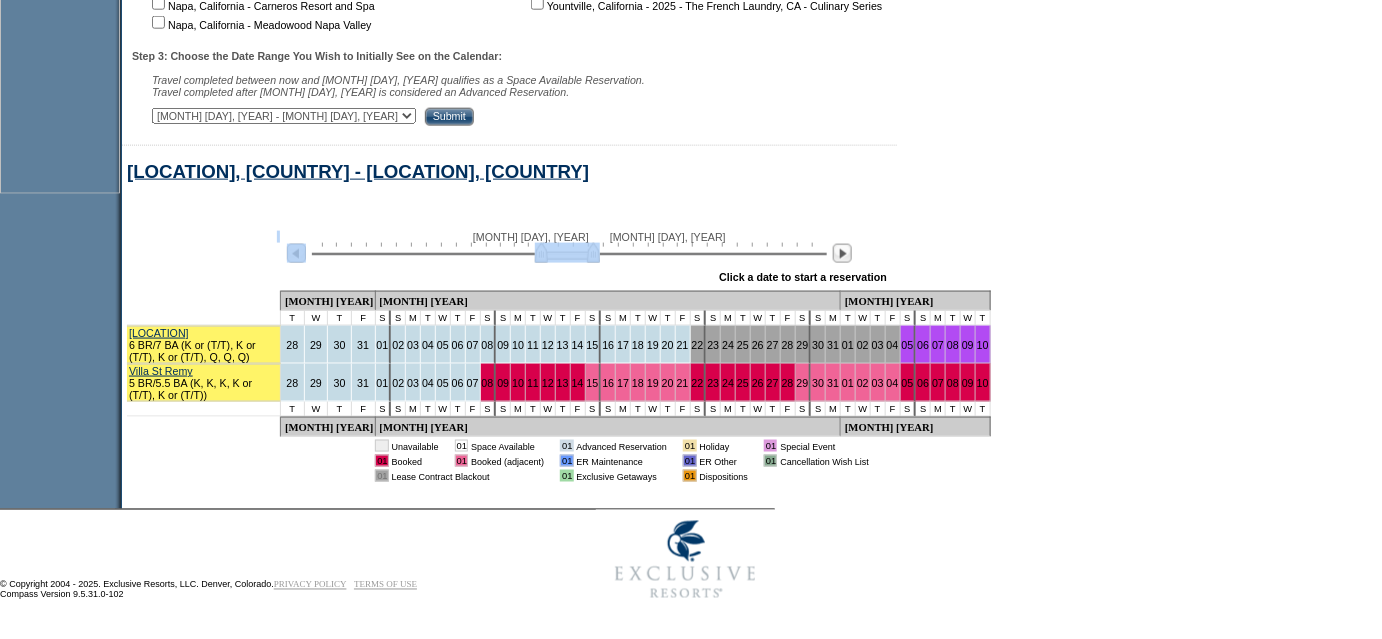 click on "[MONTH] [DAY], [YEAR]
[MONTH] [DAY], [YEAR]" at bounding box center [565, 248] 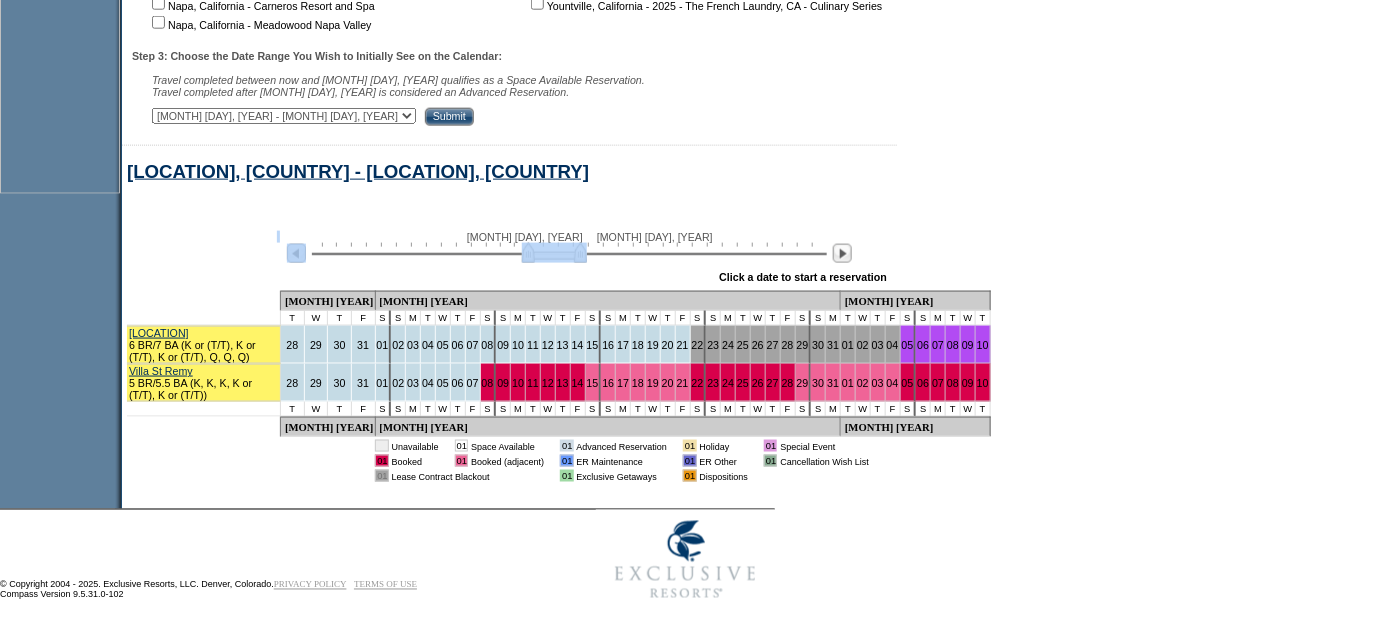 drag, startPoint x: 584, startPoint y: 244, endPoint x: 570, endPoint y: 250, distance: 15.231546 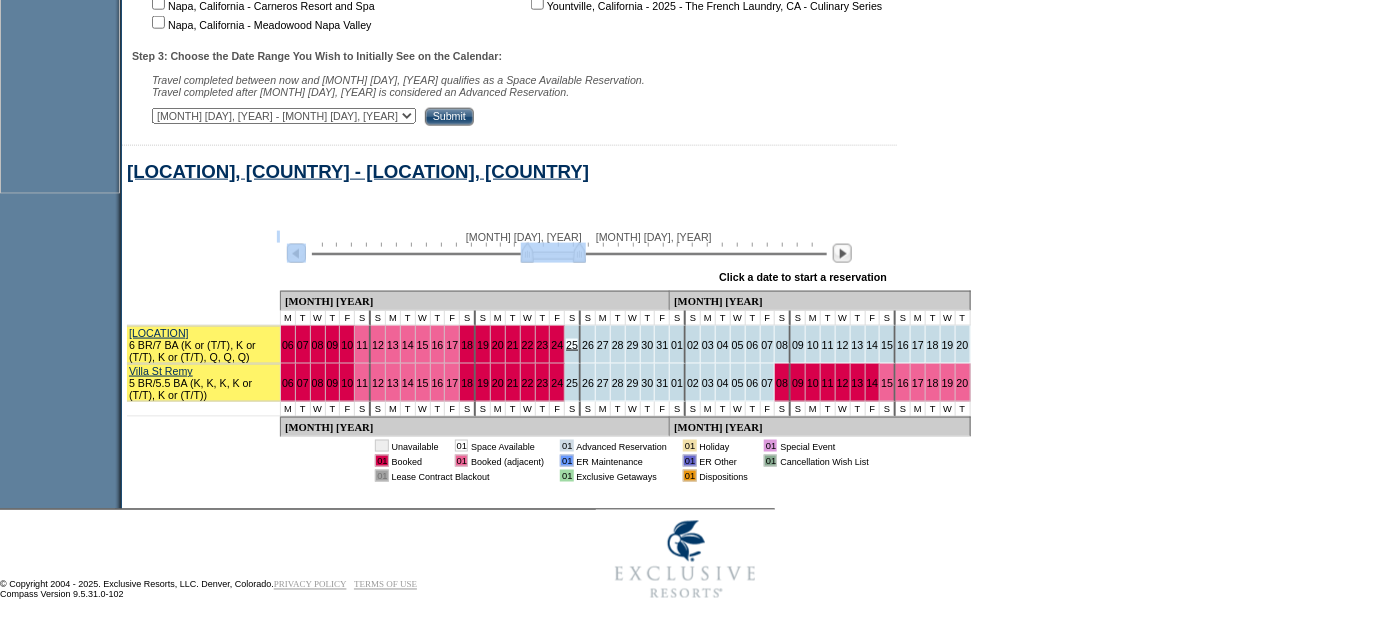 click on "25" at bounding box center (572, 345) 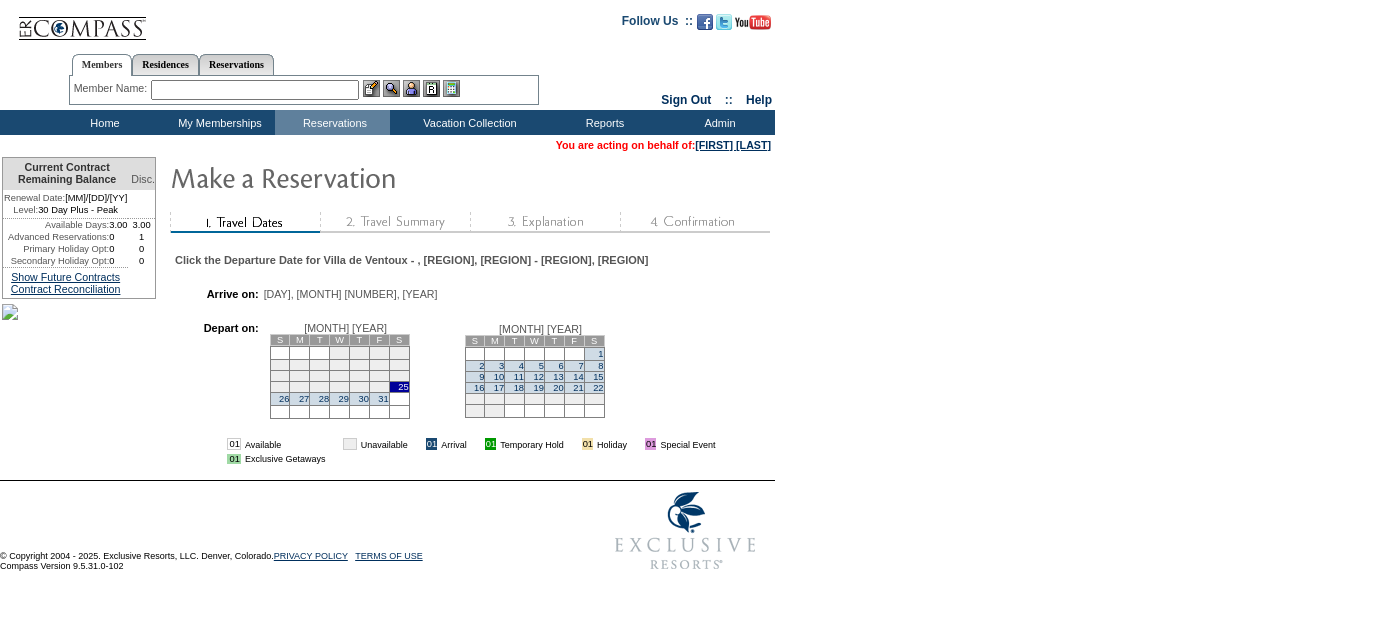 scroll, scrollTop: 0, scrollLeft: 0, axis: both 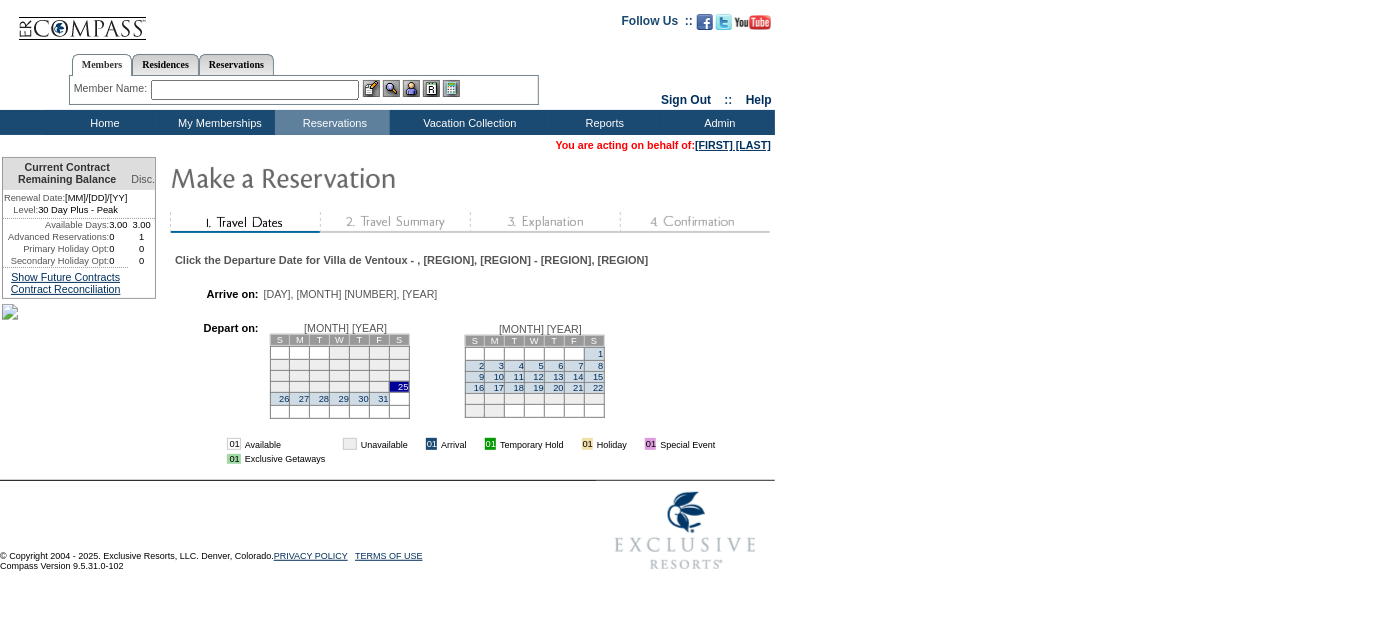 click on "1" at bounding box center [594, 353] 